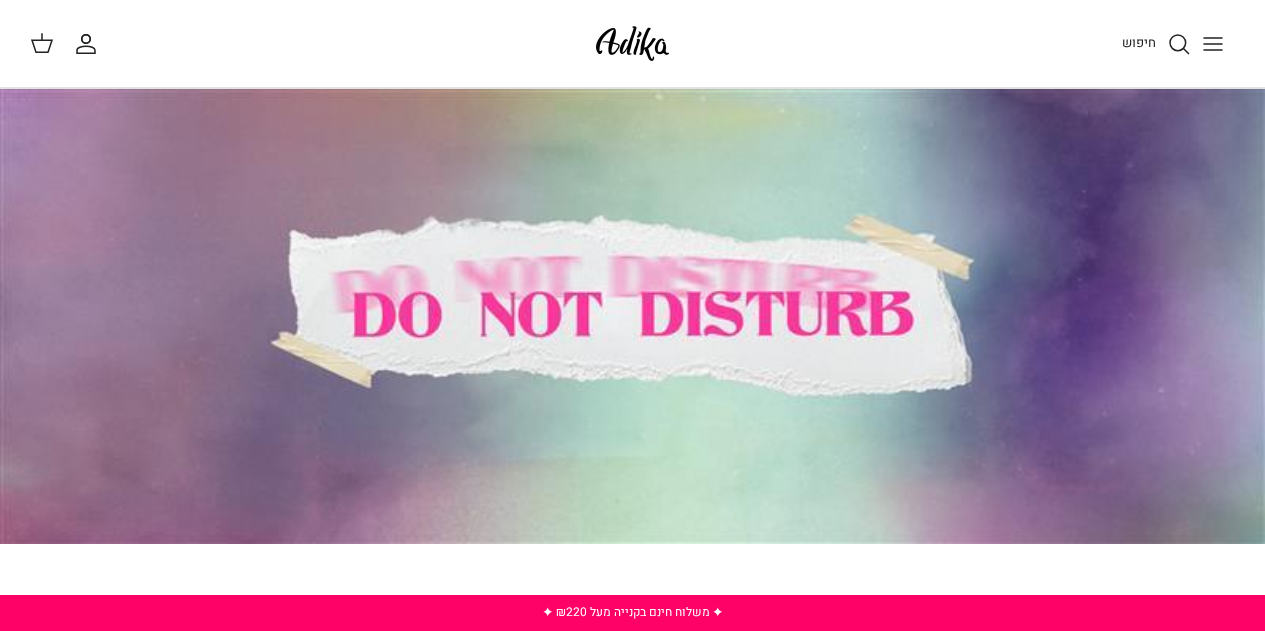 scroll, scrollTop: 0, scrollLeft: 0, axis: both 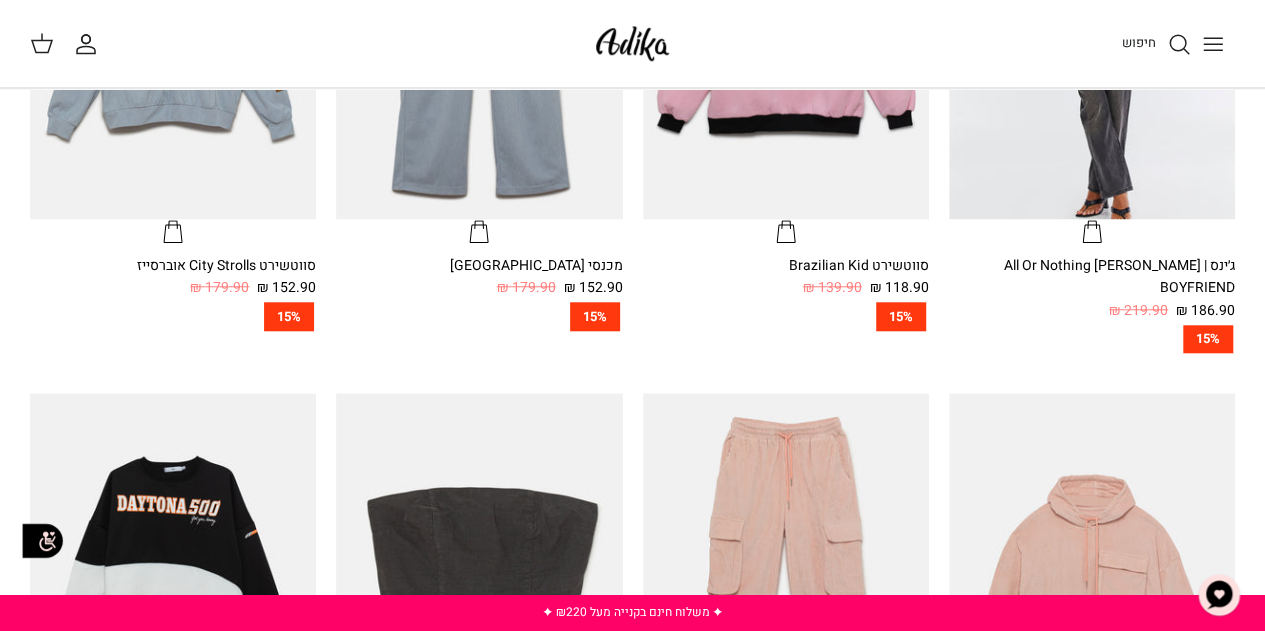 click 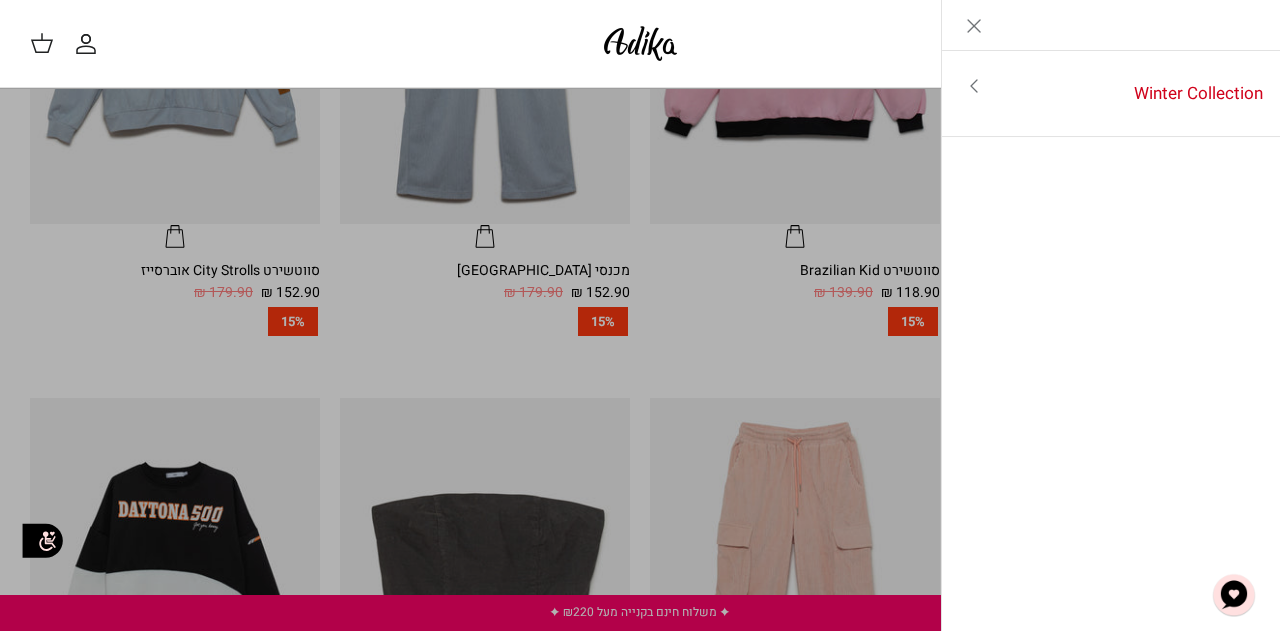 click at bounding box center (640, 315) 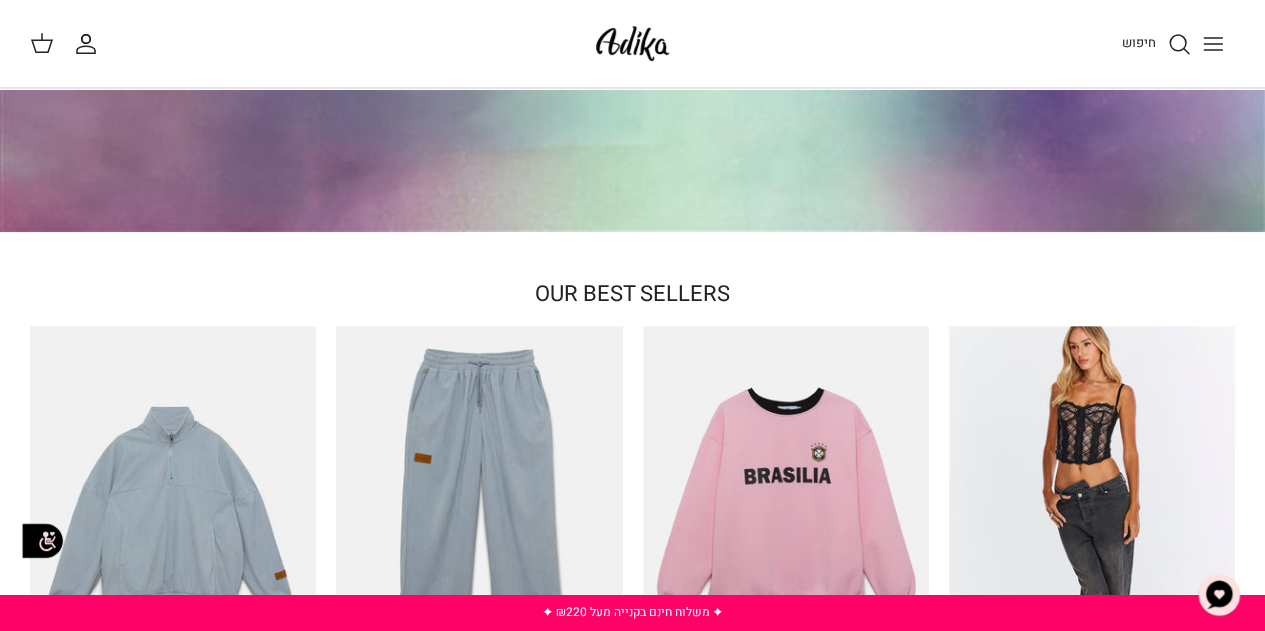 scroll, scrollTop: 500, scrollLeft: 0, axis: vertical 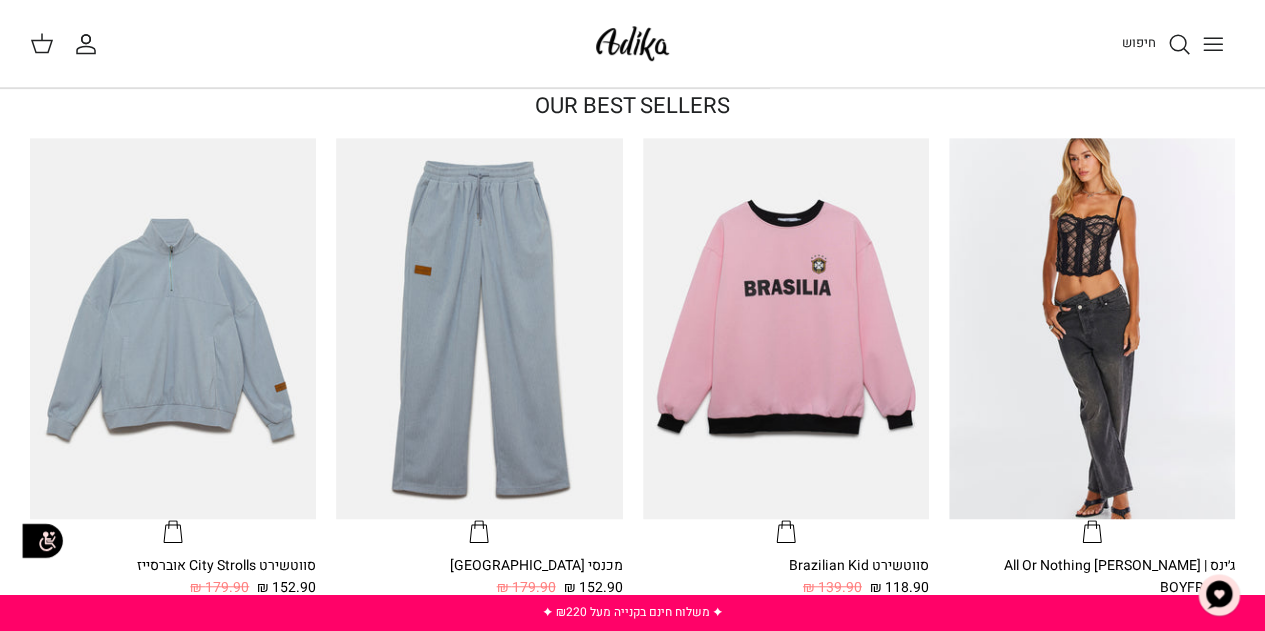 click at bounding box center [632, 43] 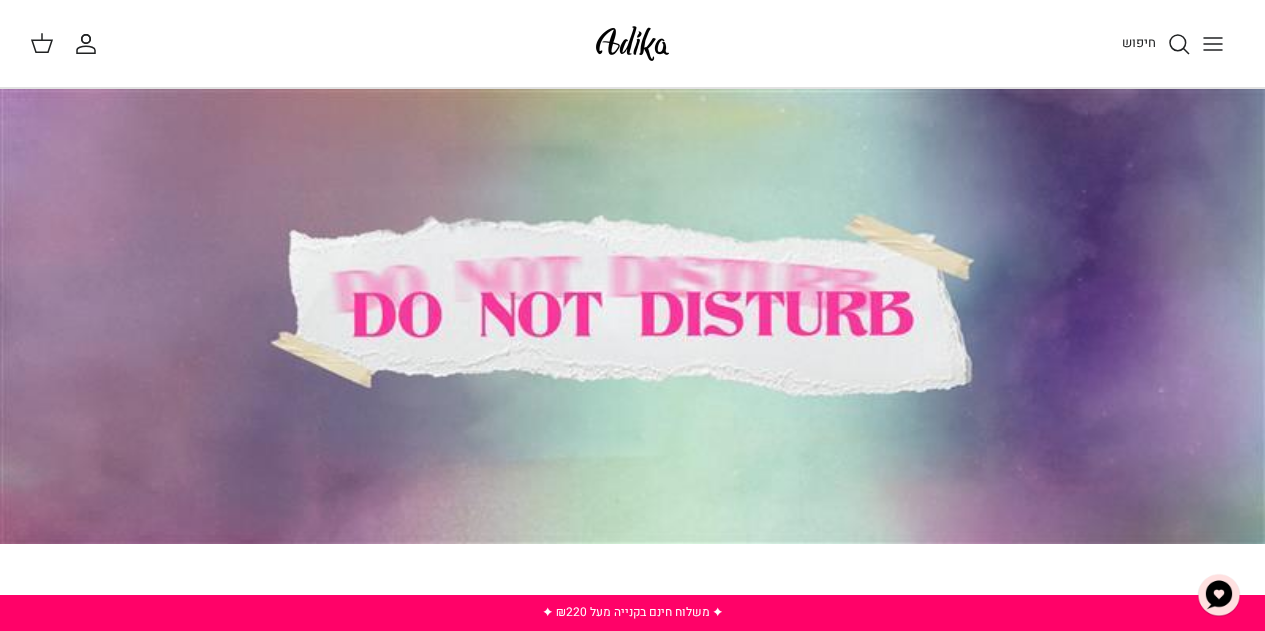 scroll, scrollTop: 0, scrollLeft: 0, axis: both 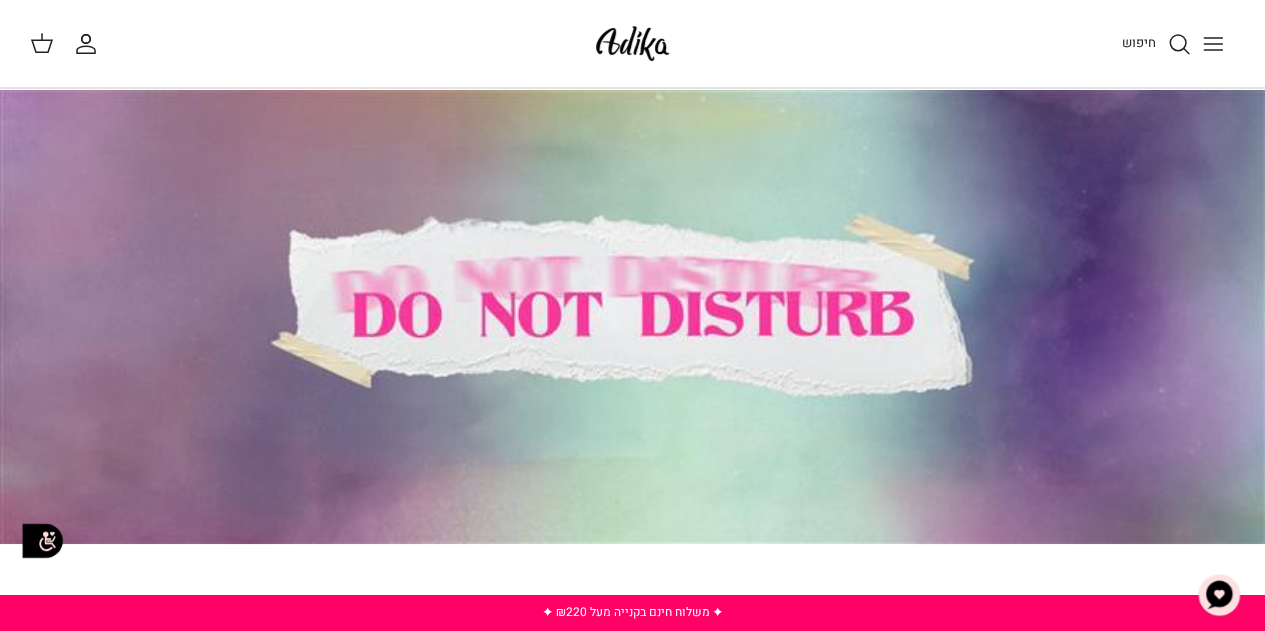 click at bounding box center (1213, 44) 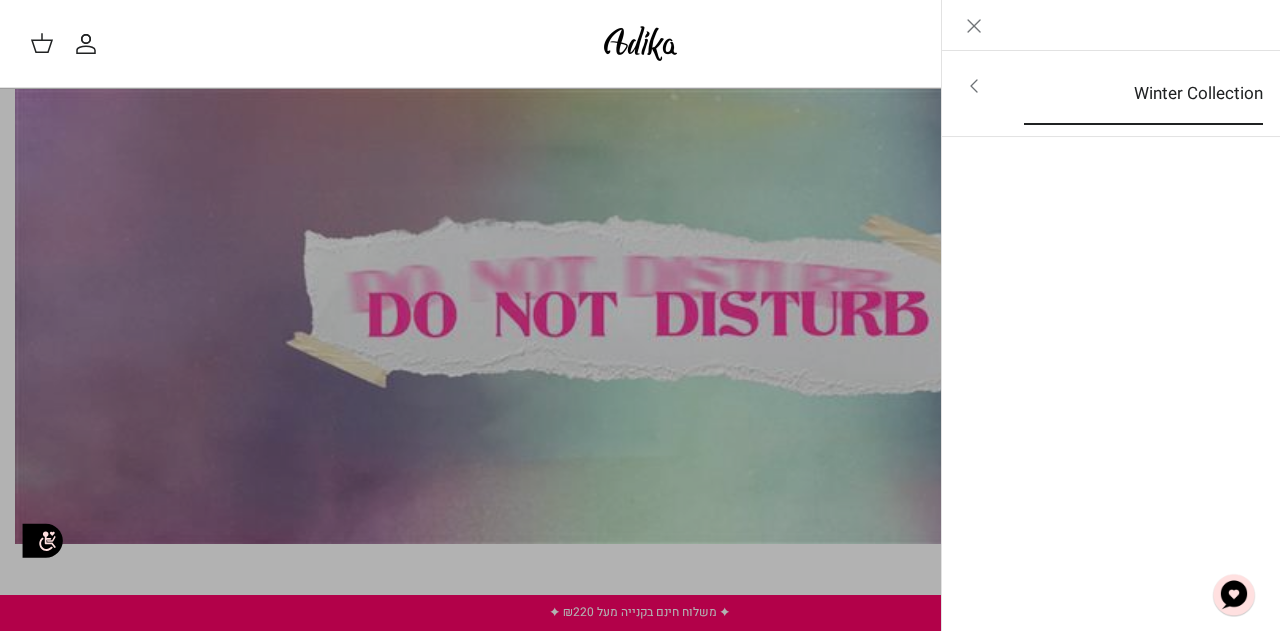 click on "Winter Collection" at bounding box center [1143, 94] 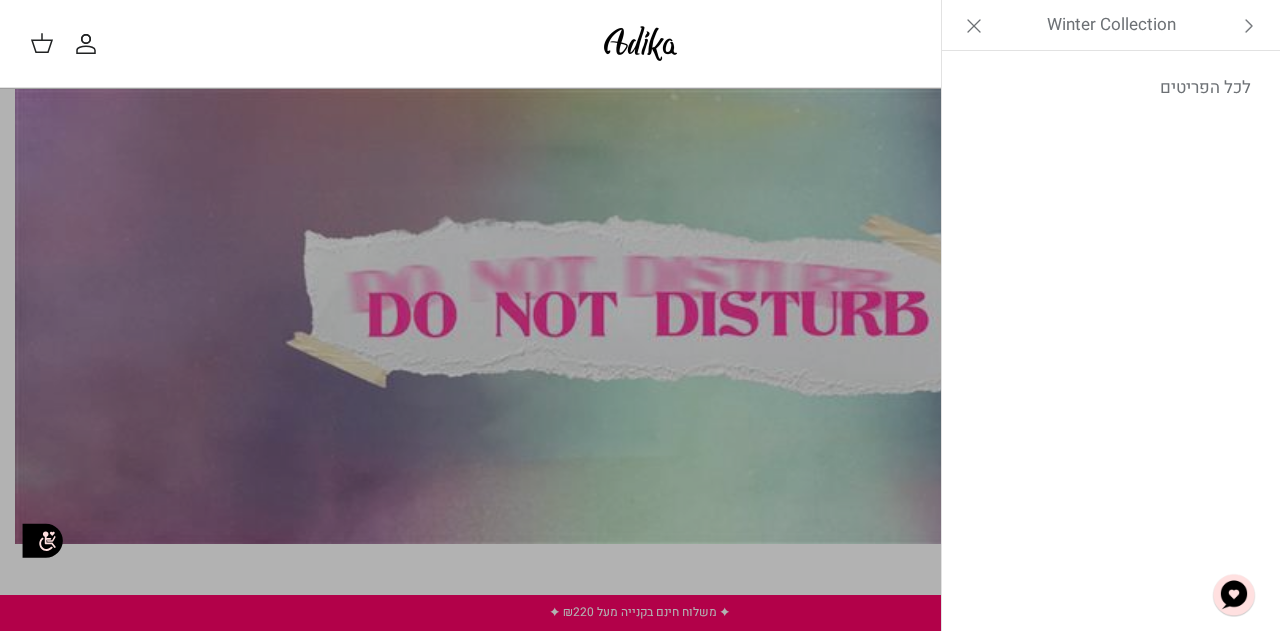 click on "לכל הפריטים" at bounding box center [1111, 88] 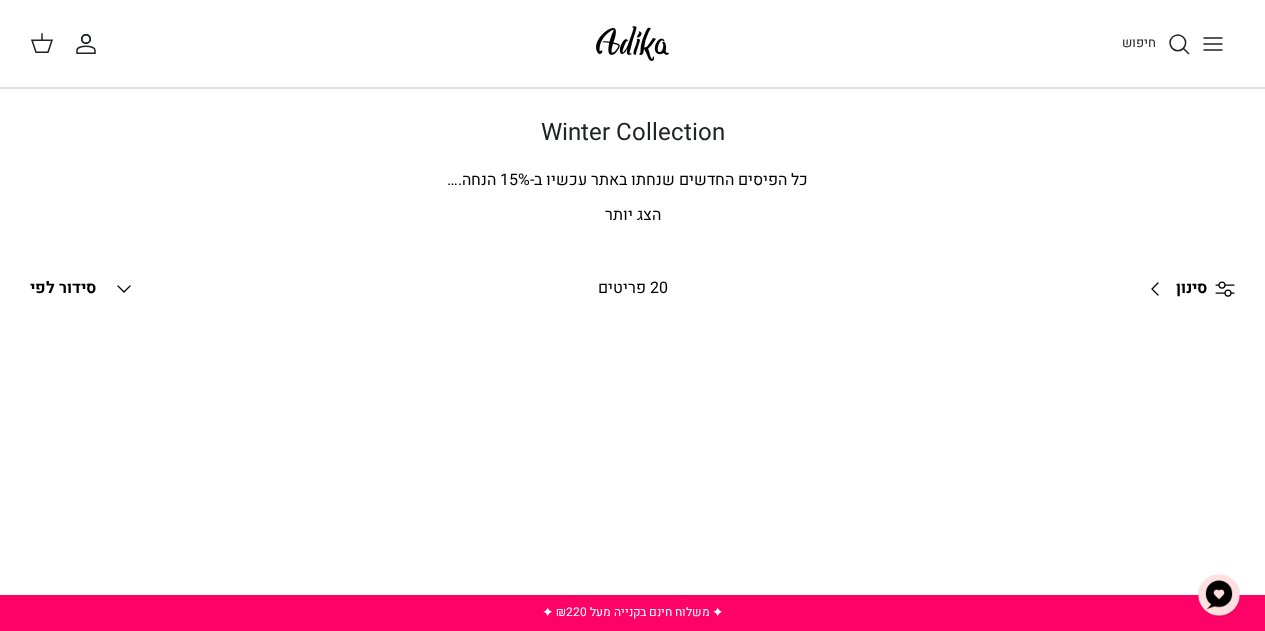scroll, scrollTop: 0, scrollLeft: 0, axis: both 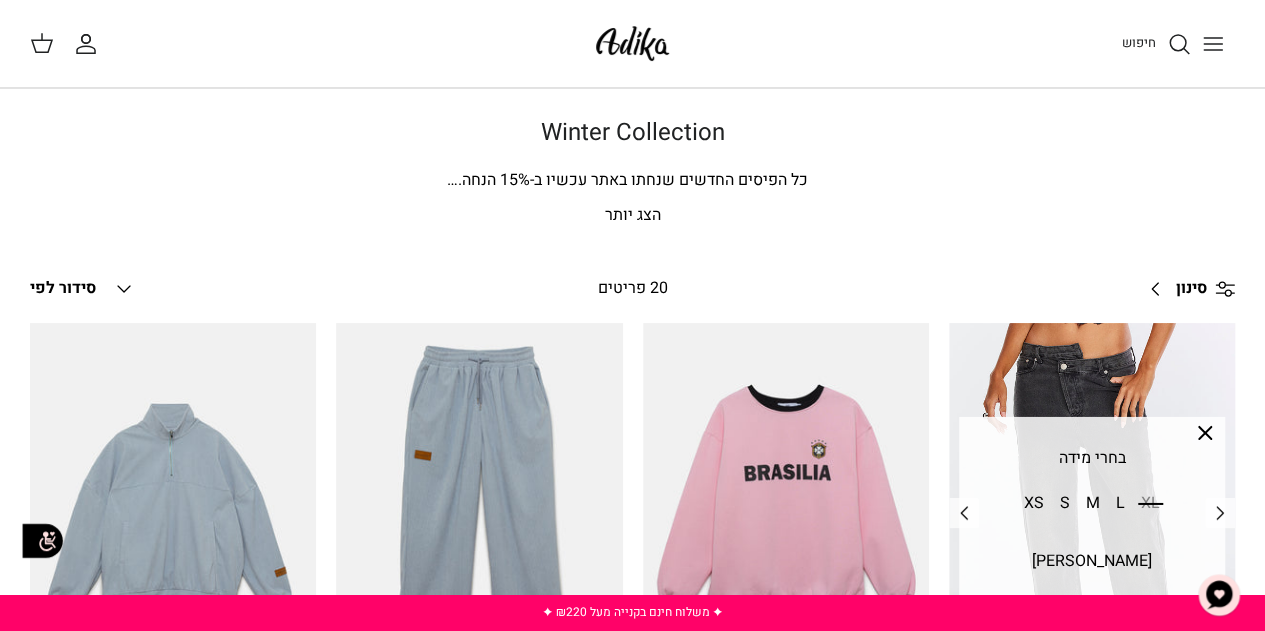 click at bounding box center (1092, 514) 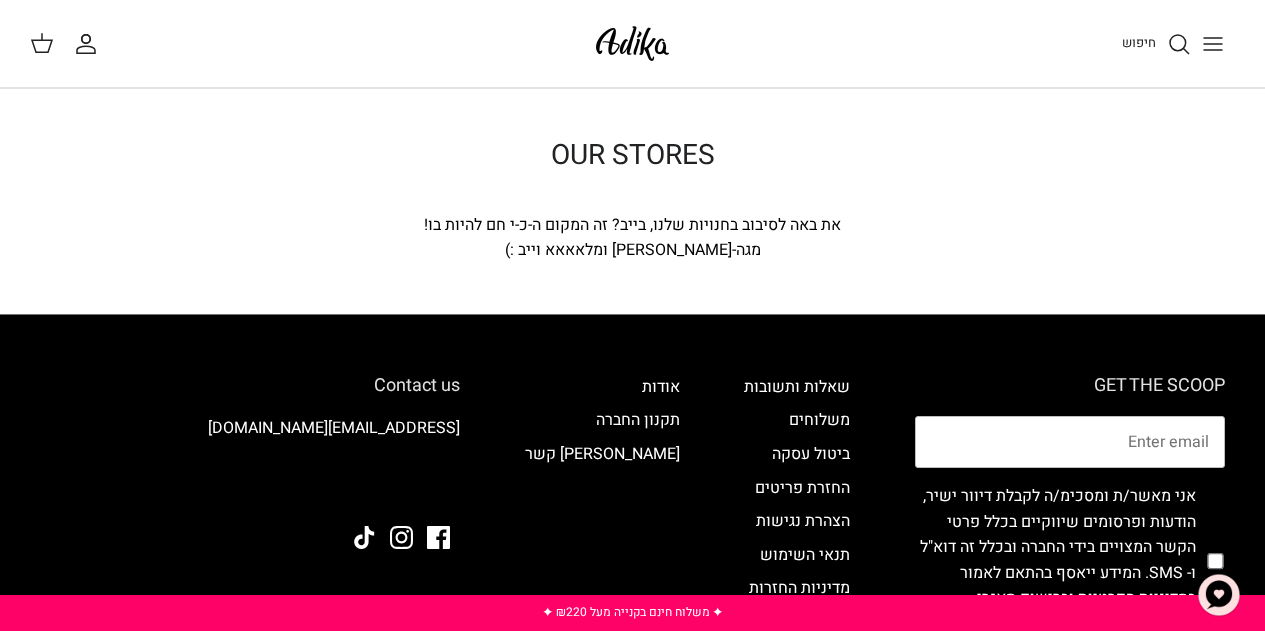 scroll, scrollTop: 0, scrollLeft: 0, axis: both 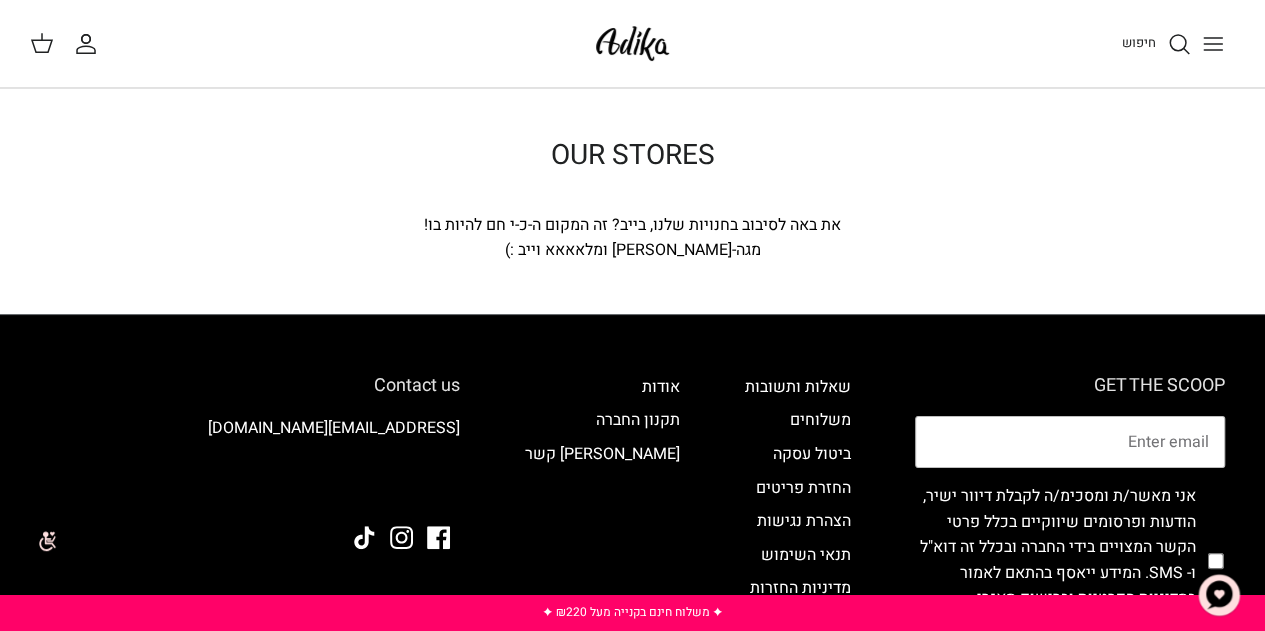 click on "OUR STORES" at bounding box center [633, 156] 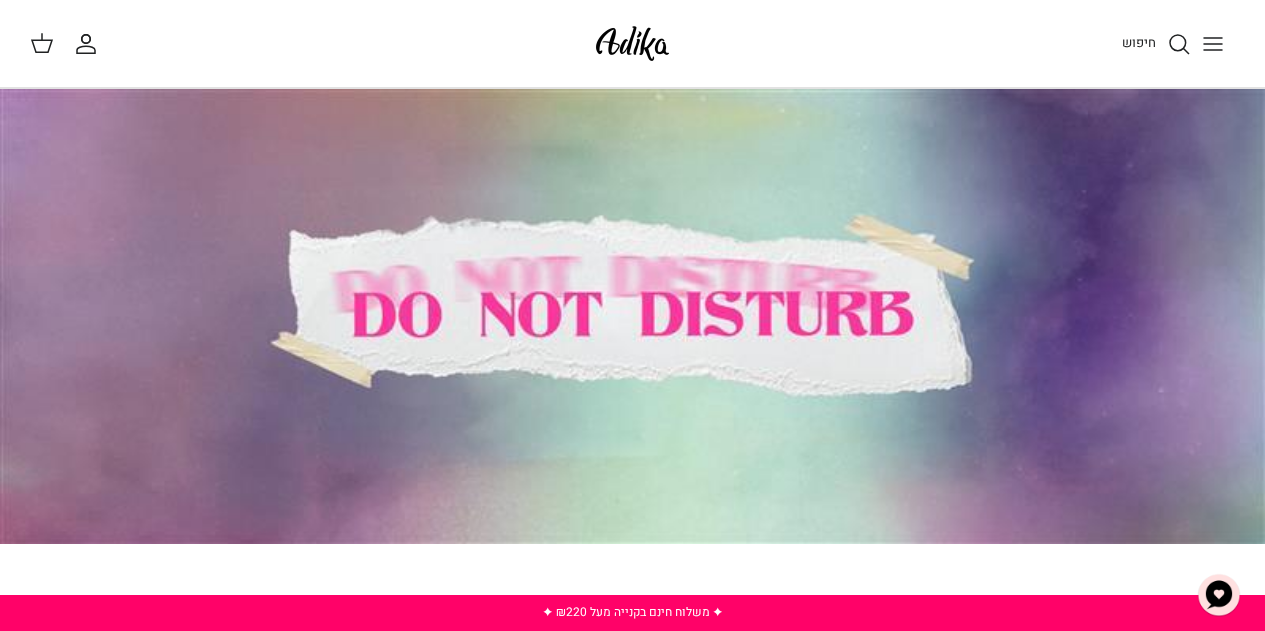 scroll, scrollTop: 0, scrollLeft: 0, axis: both 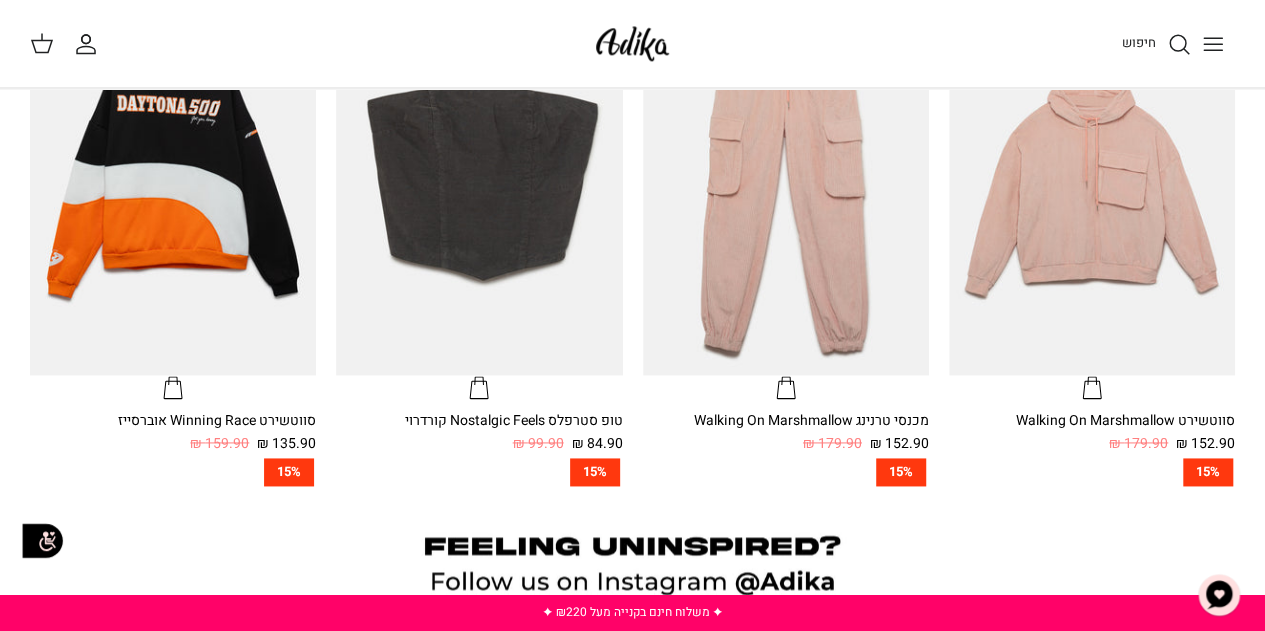 click at bounding box center [632, 569] 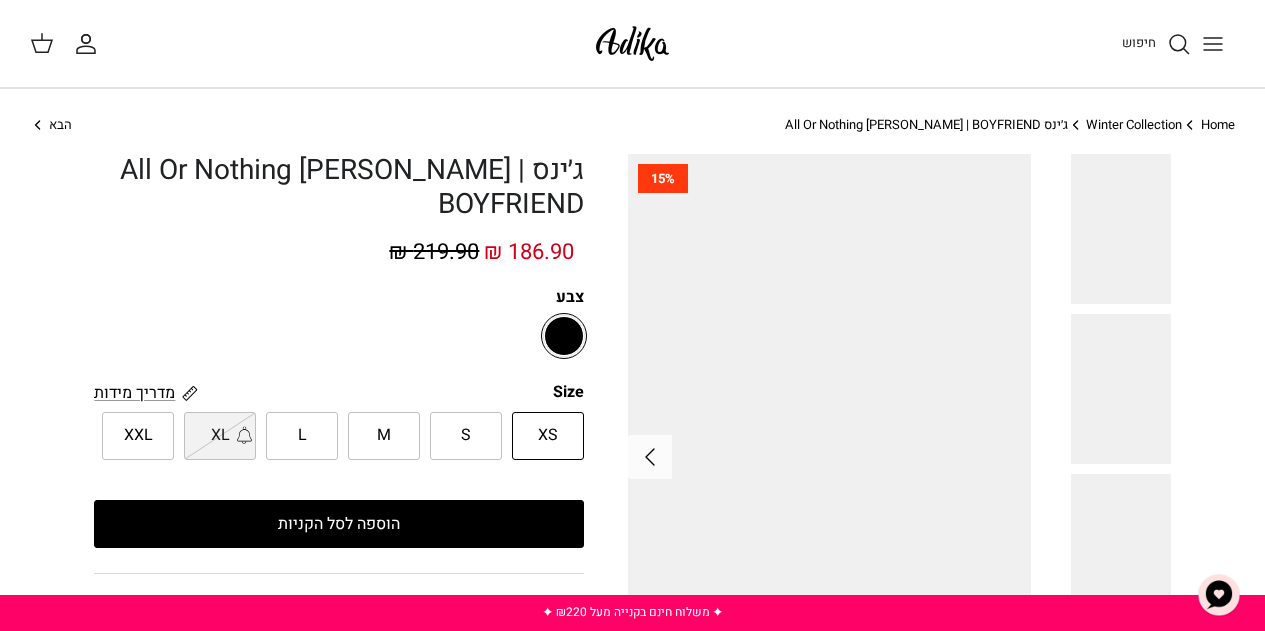 scroll, scrollTop: 0, scrollLeft: 0, axis: both 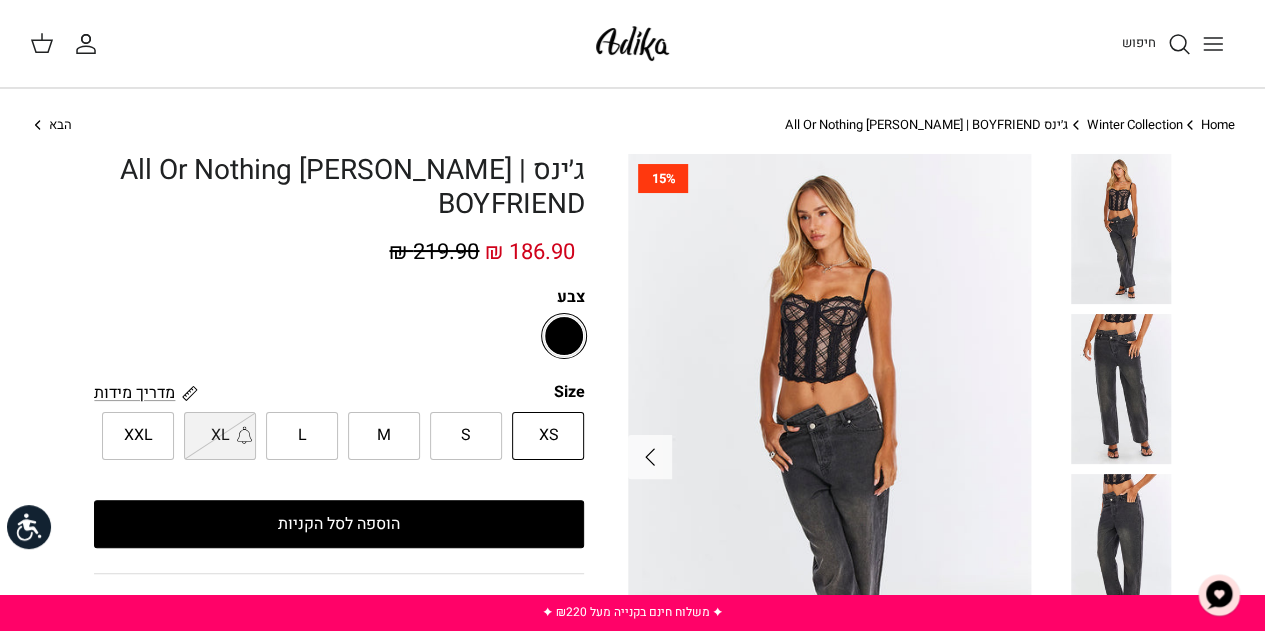 click on "XS" at bounding box center [548, 436] 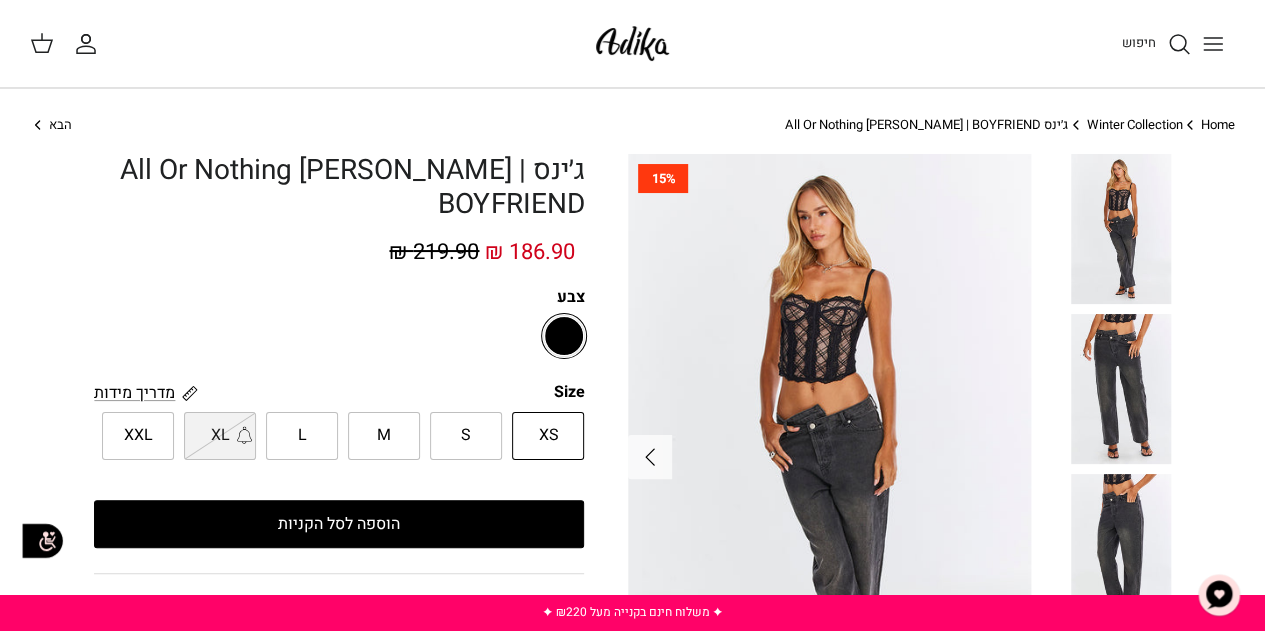 drag, startPoint x: 480, startPoint y: 431, endPoint x: 475, endPoint y: 440, distance: 10.29563 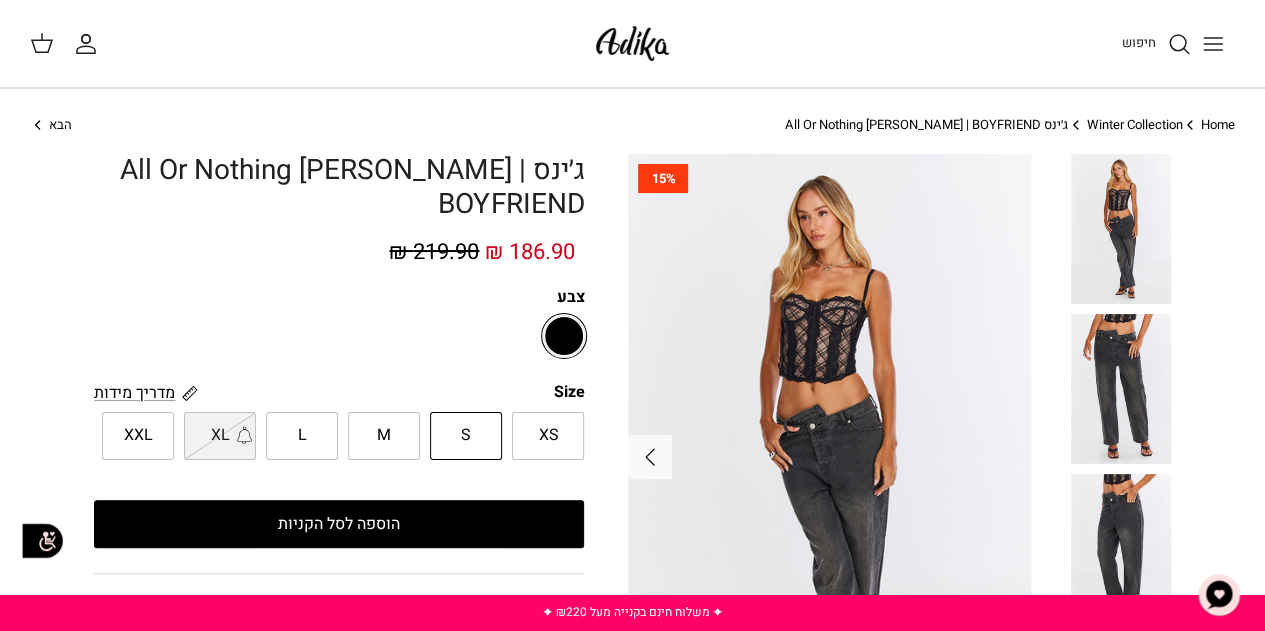 scroll, scrollTop: 0, scrollLeft: 0, axis: both 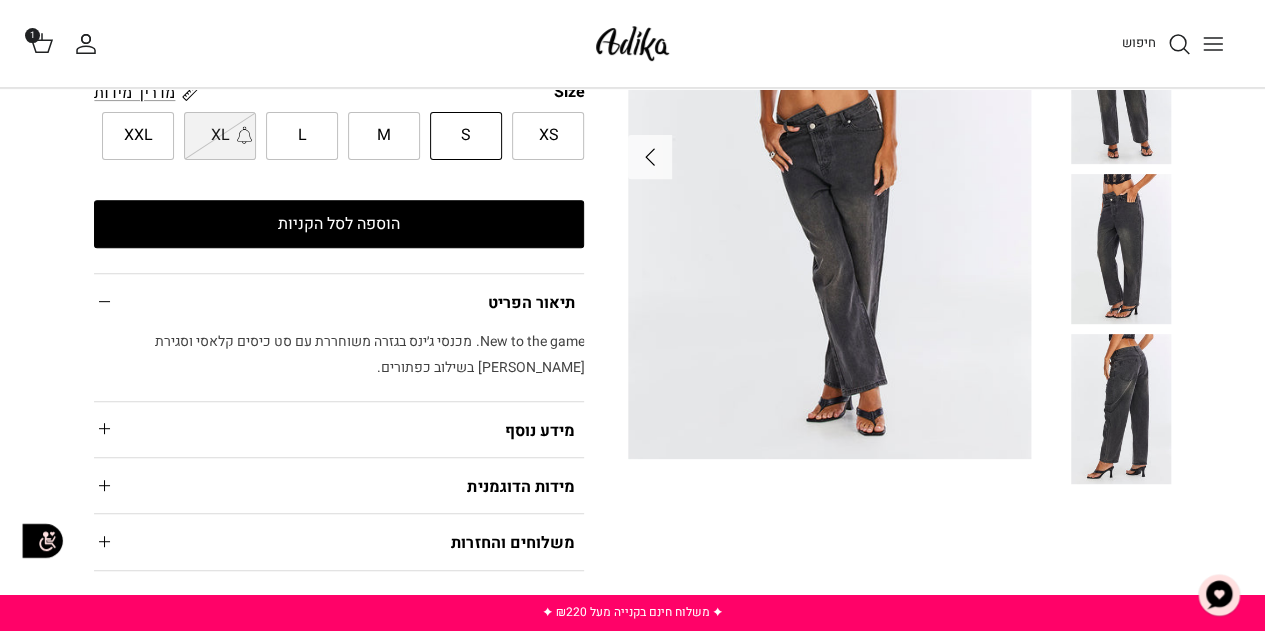 click on "משלוחים והחזרות" at bounding box center [339, 541] 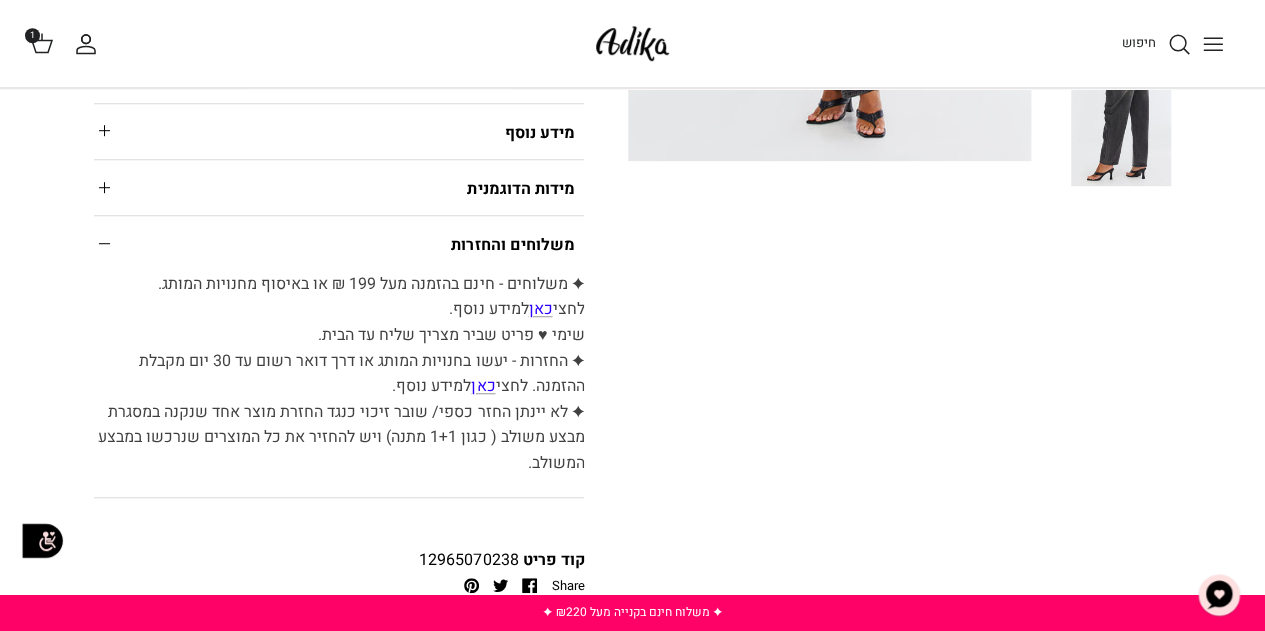 scroll, scrollTop: 600, scrollLeft: 0, axis: vertical 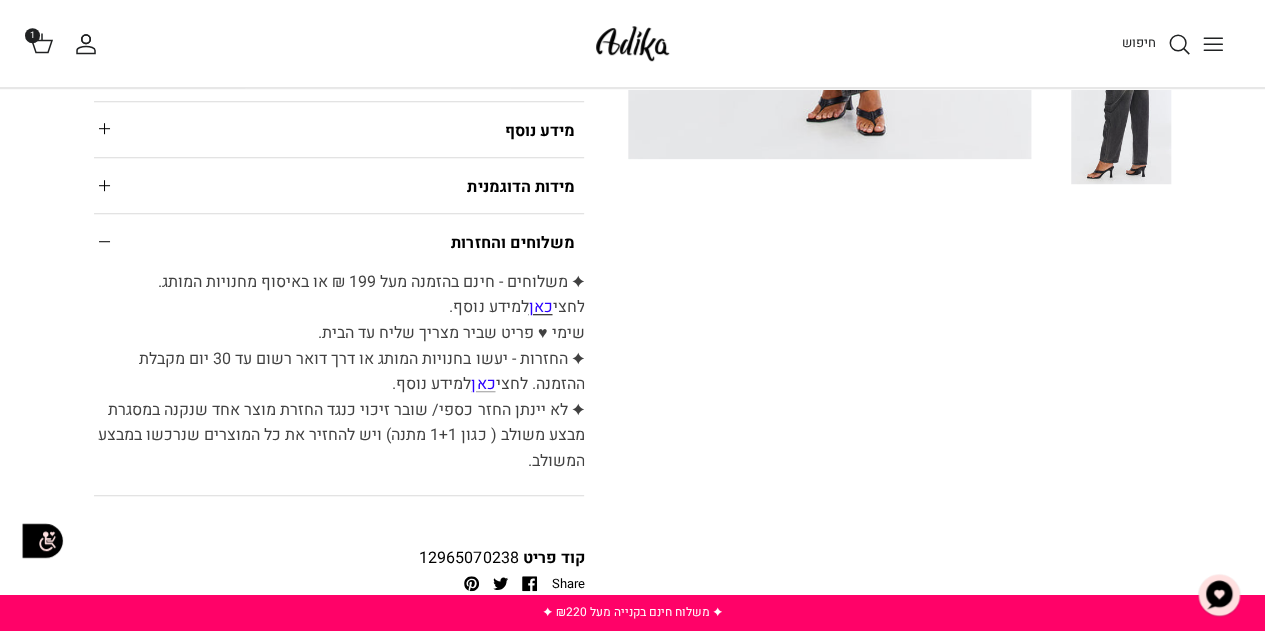 click on "כאן" at bounding box center [540, 307] 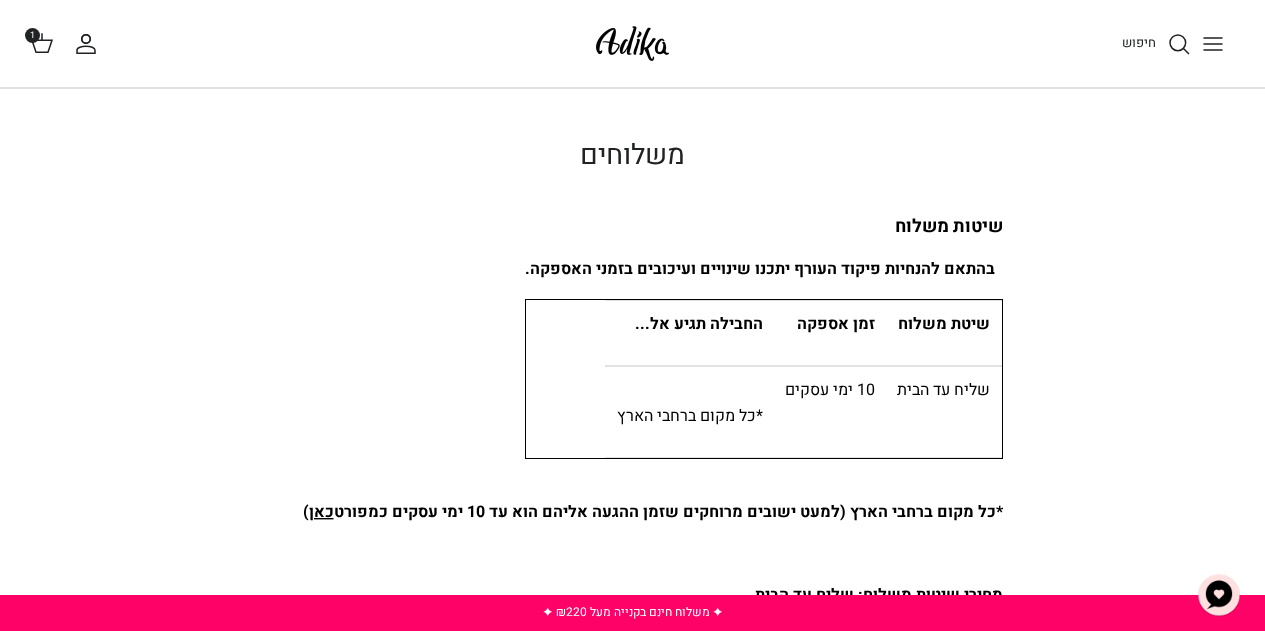 scroll, scrollTop: 0, scrollLeft: 0, axis: both 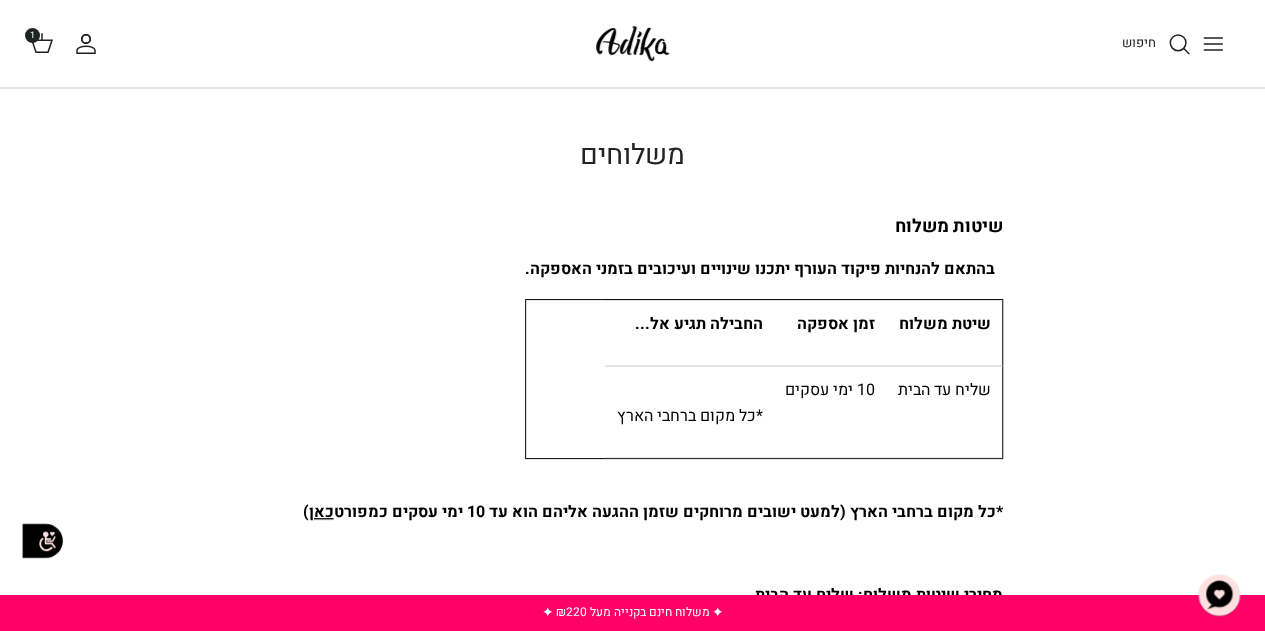 click on "החבילה תגיע אל..." at bounding box center (699, 324) 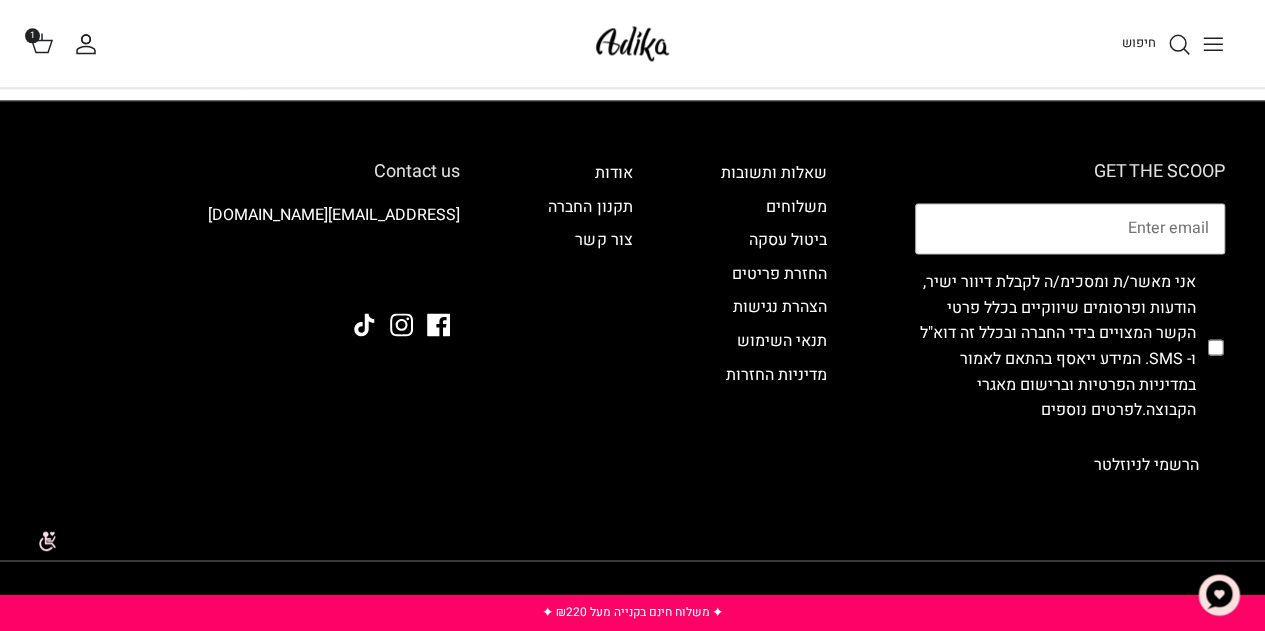 scroll, scrollTop: 1400, scrollLeft: 0, axis: vertical 